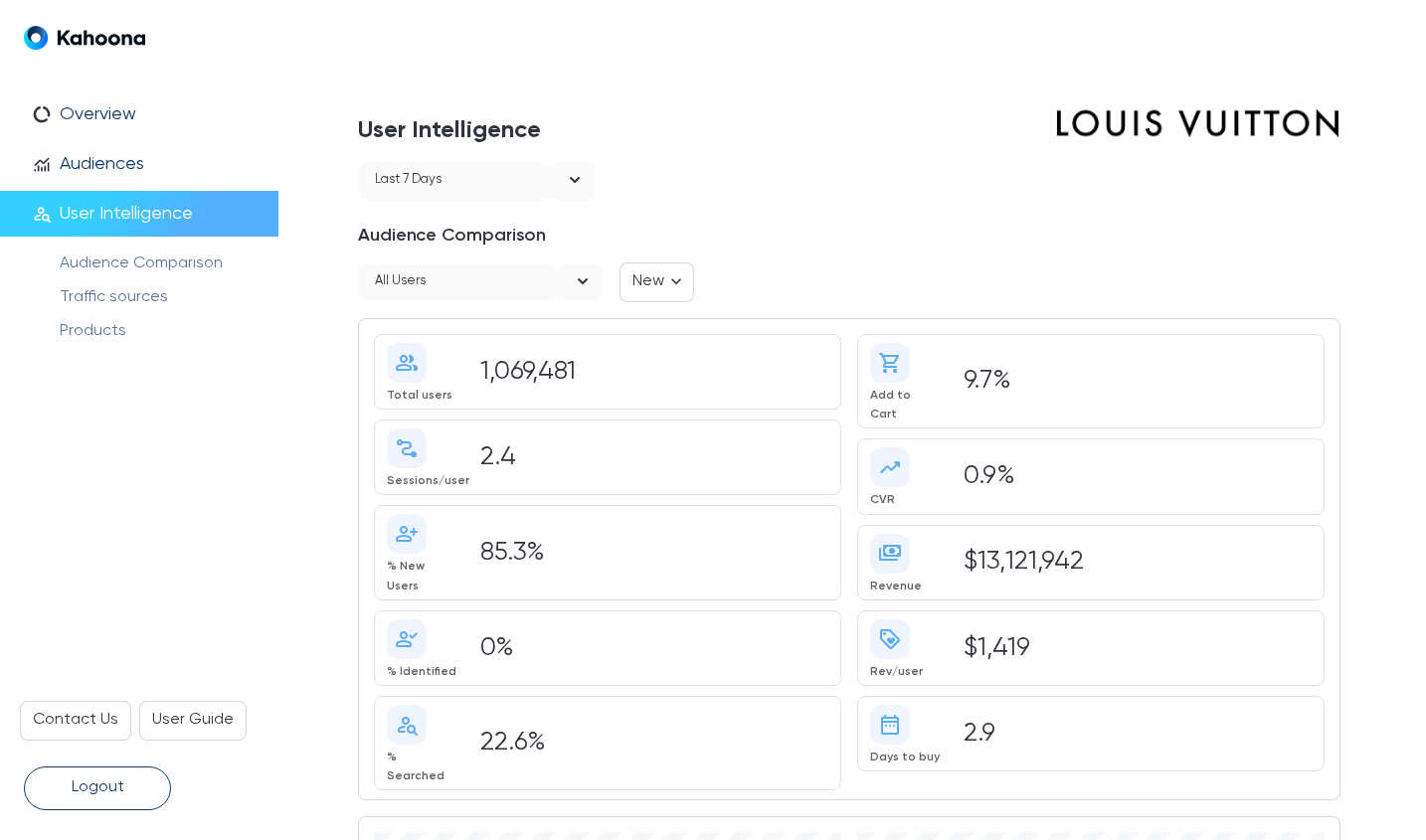 scroll, scrollTop: 0, scrollLeft: 0, axis: both 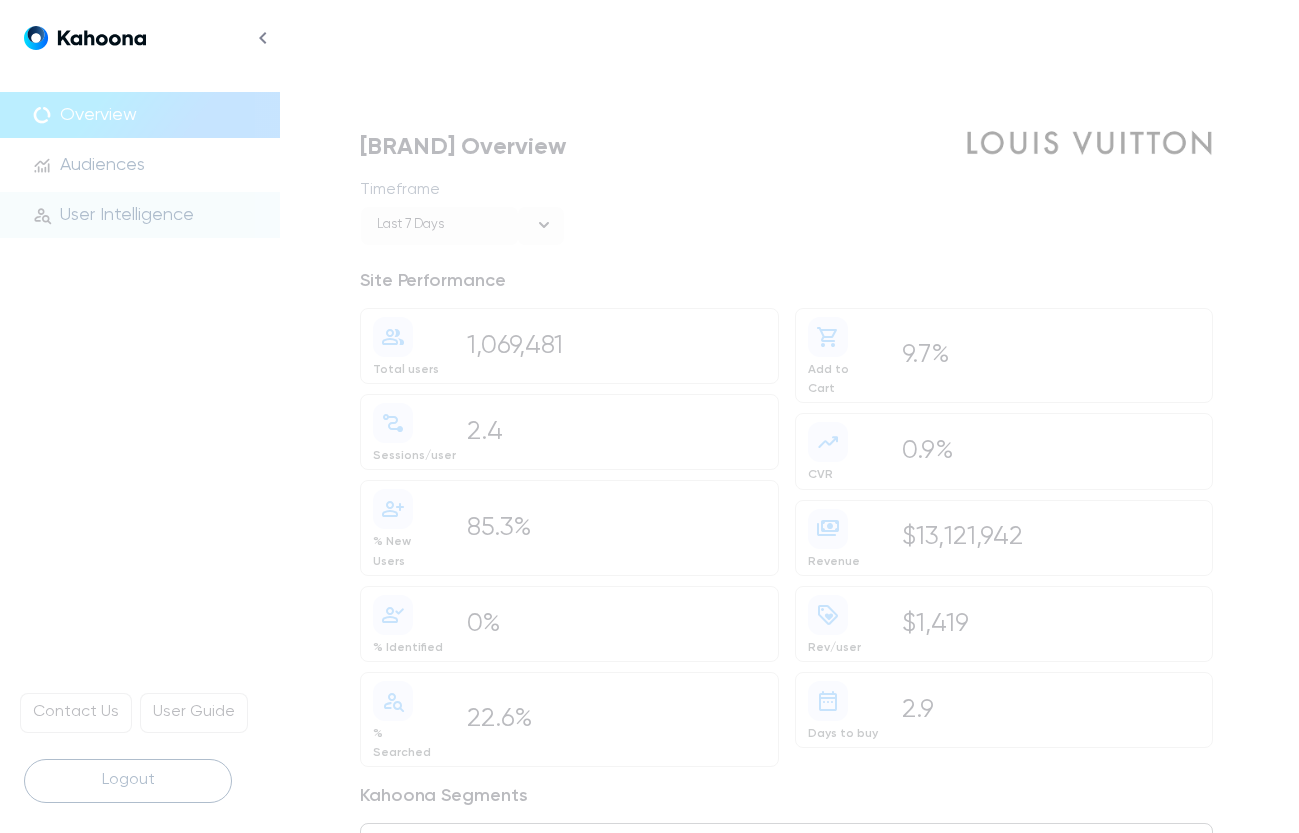 click on "User Intelligence" at bounding box center [127, 215] 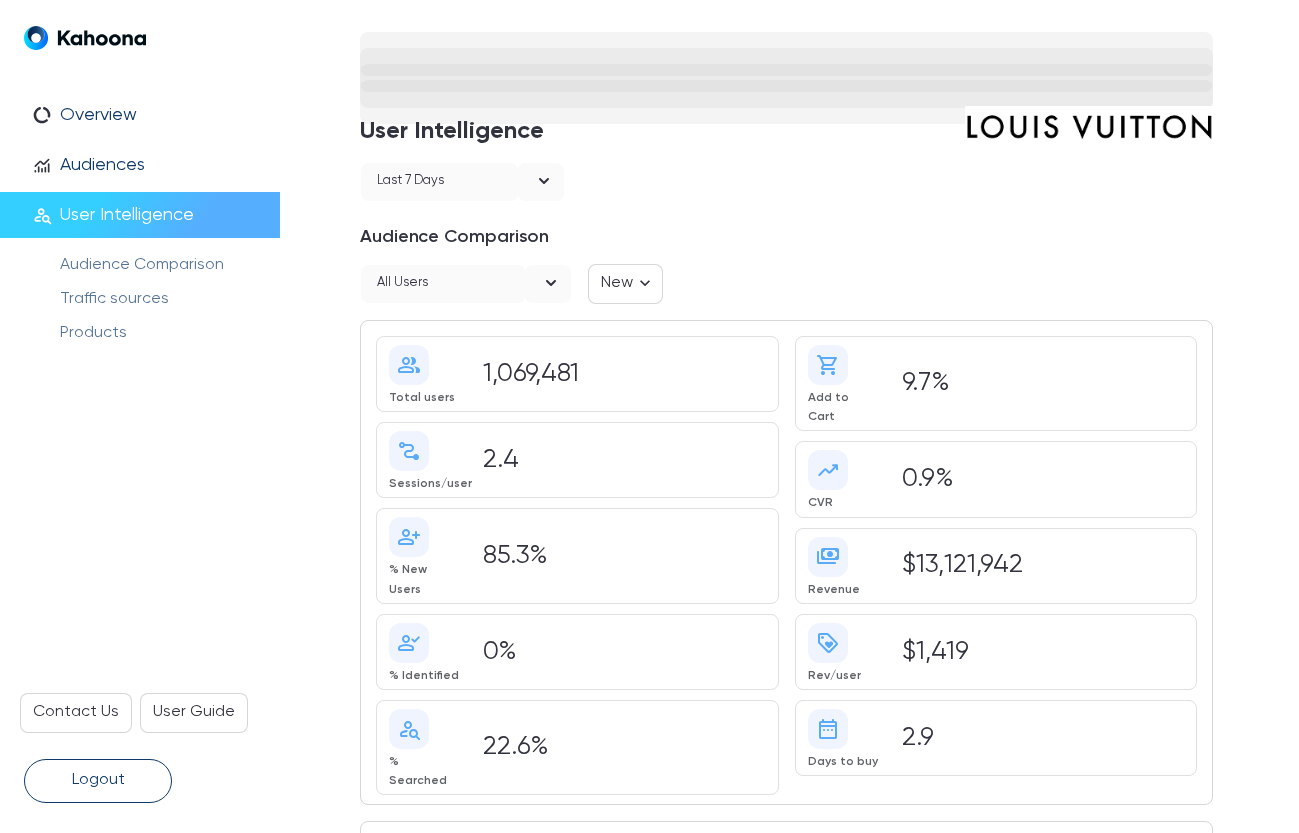scroll, scrollTop: 0, scrollLeft: 0, axis: both 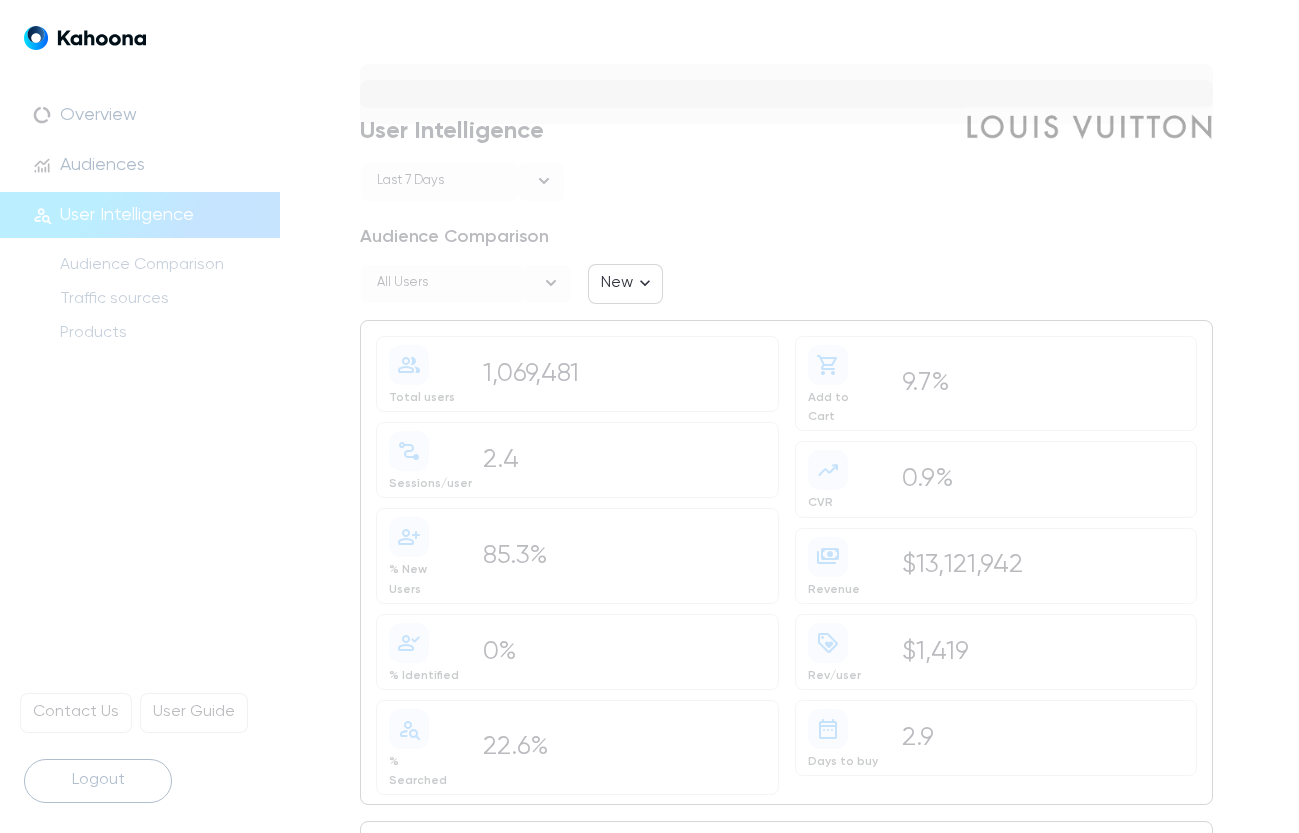 click on "All users" at bounding box center (443, 284) 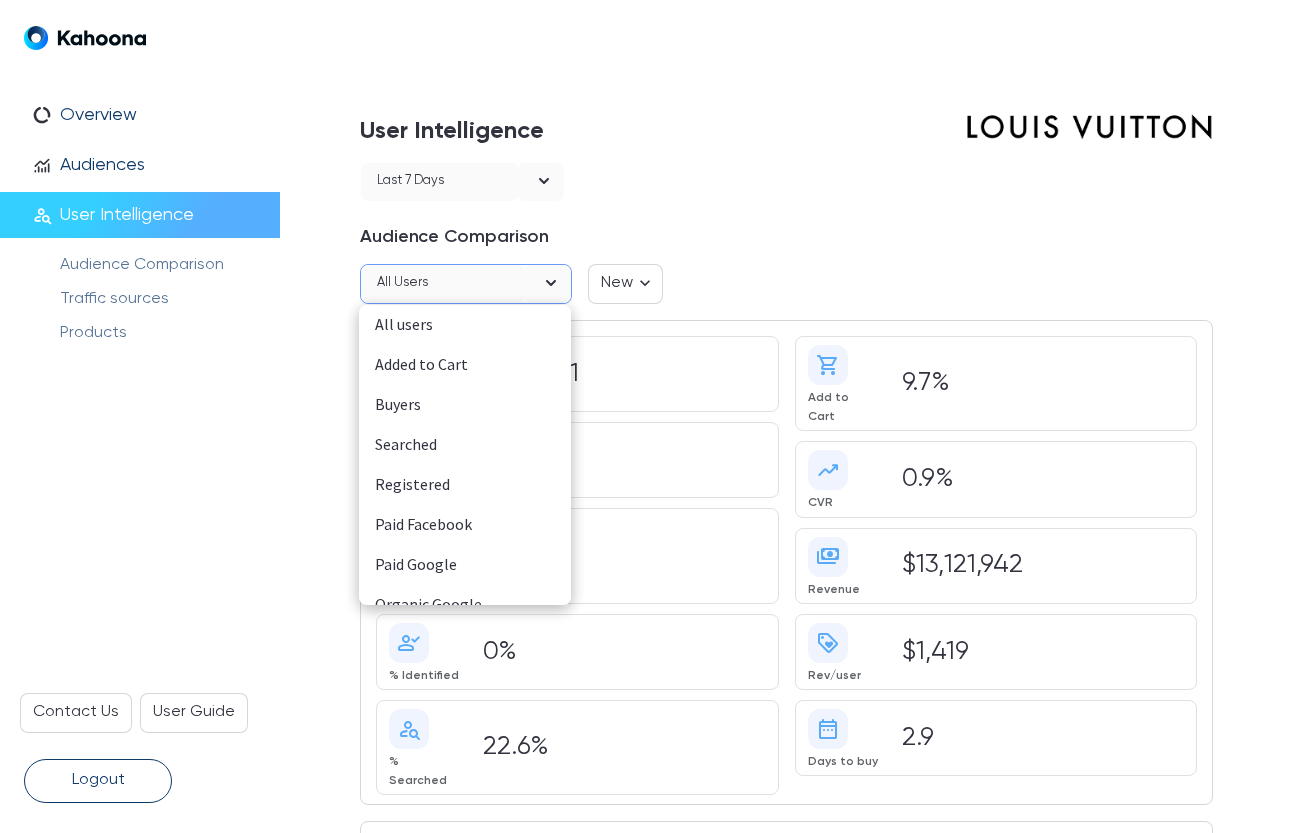 scroll, scrollTop: 0, scrollLeft: 0, axis: both 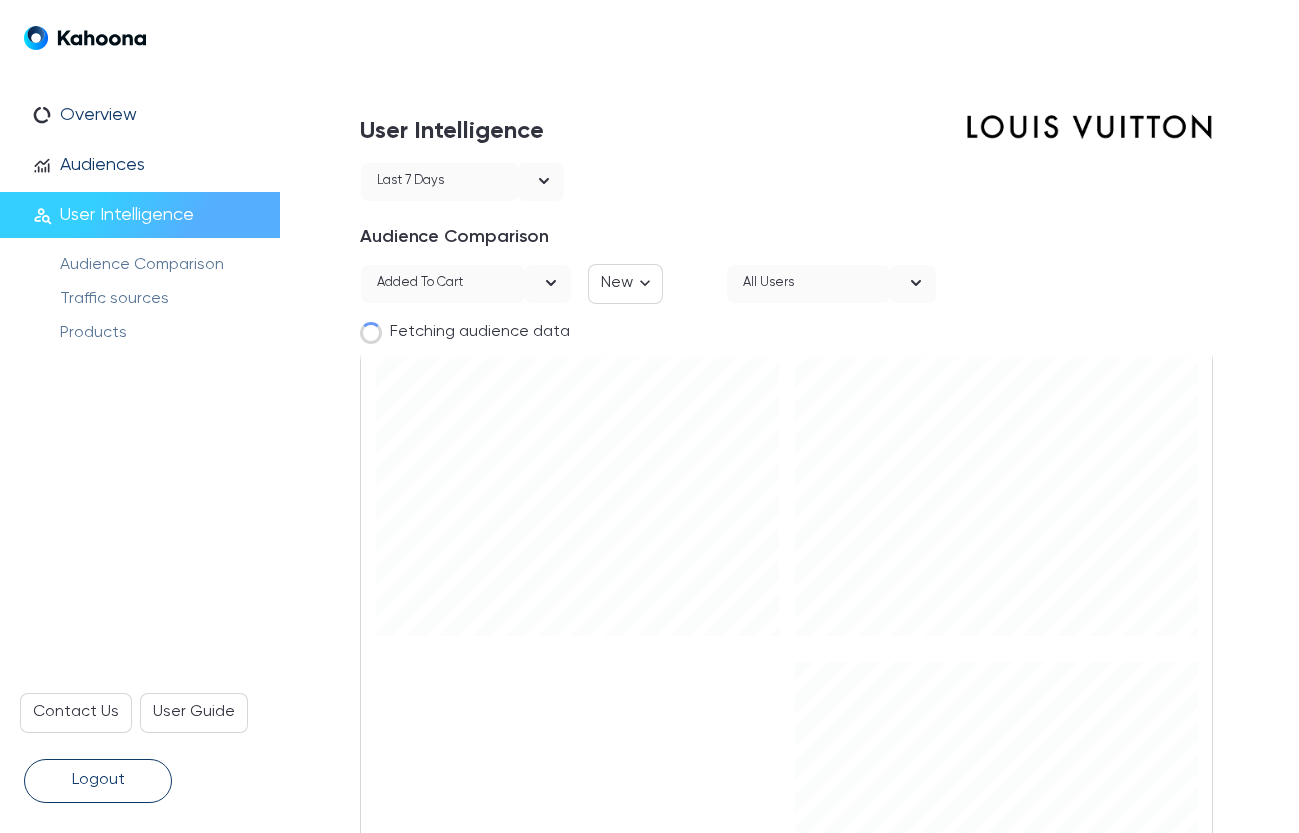 click on "All users" at bounding box center (809, 284) 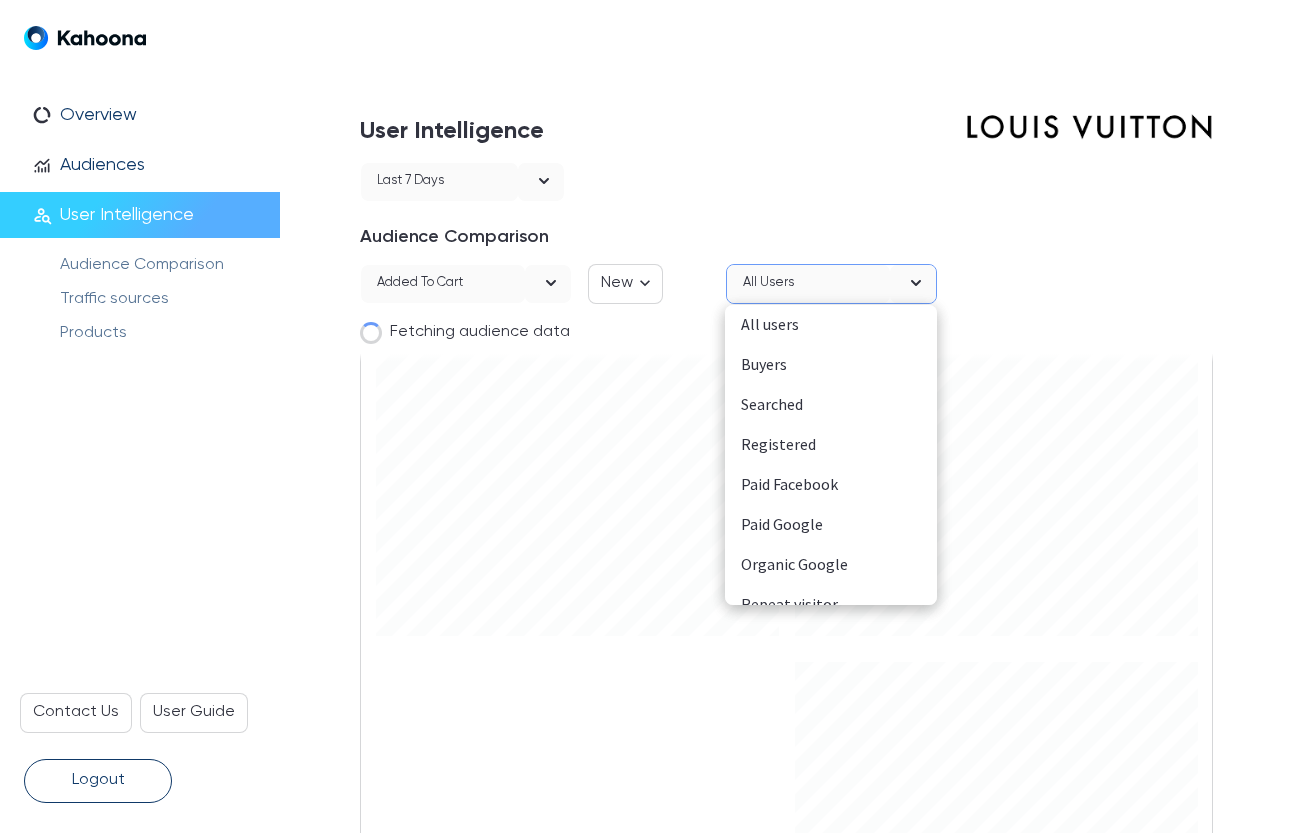 click on "Searched" at bounding box center (831, 405) 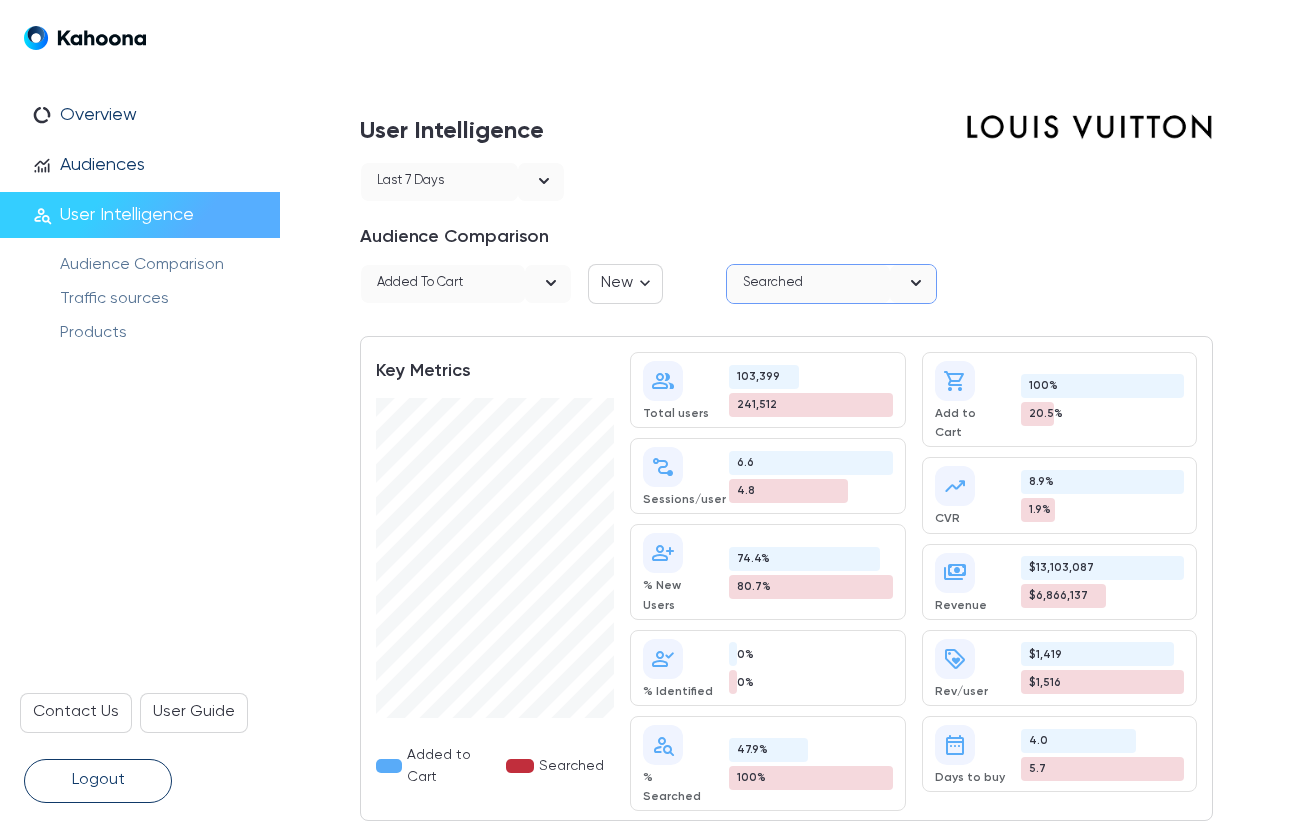 click on "Searched" at bounding box center (809, 284) 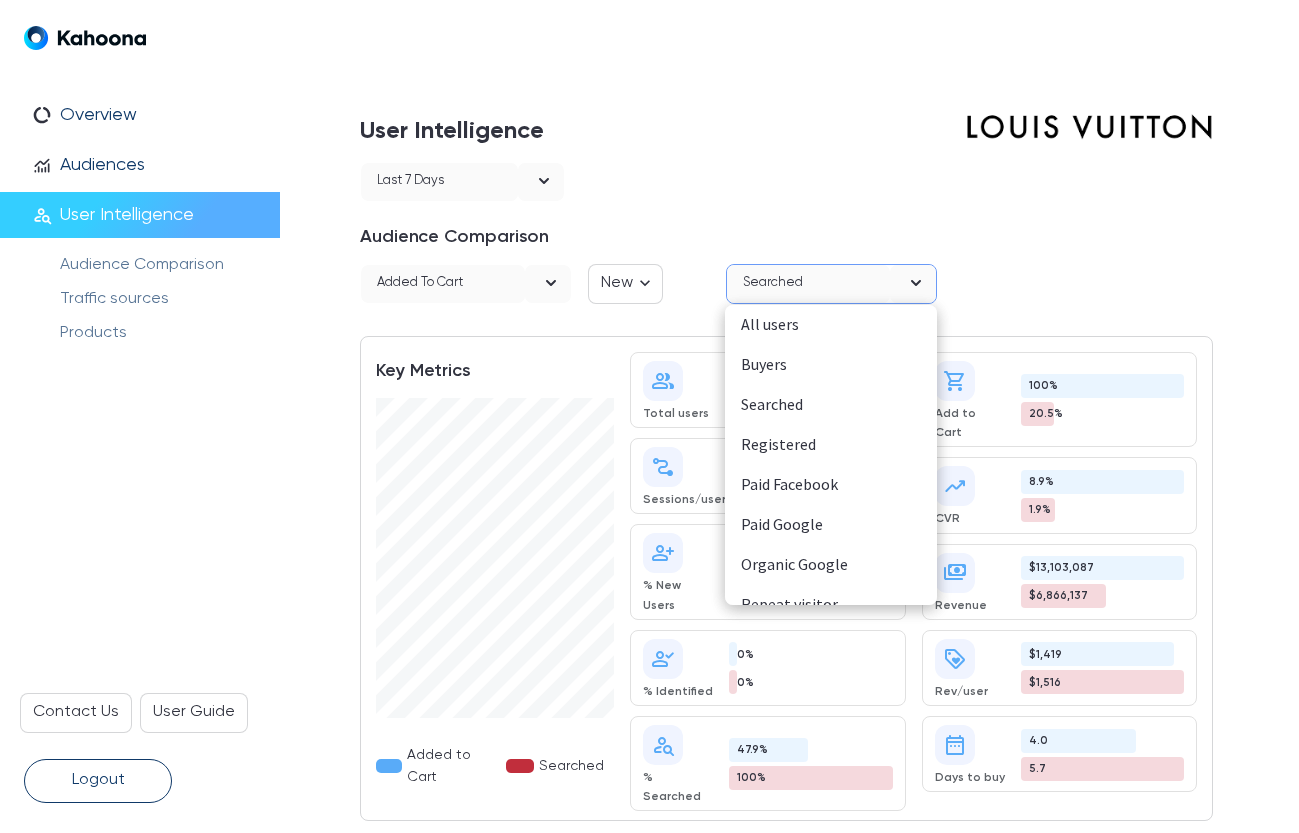 scroll, scrollTop: 140, scrollLeft: 0, axis: vertical 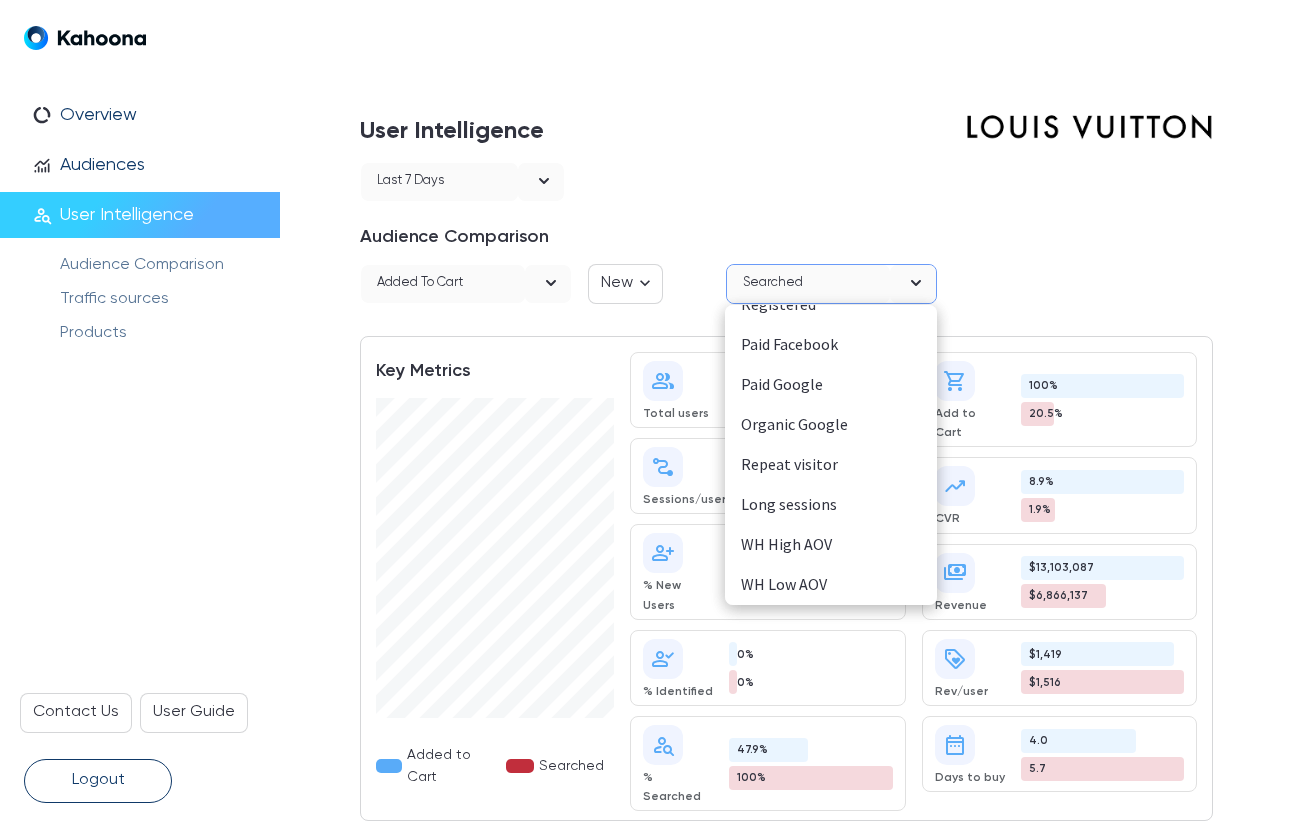 click on "Organic Google" at bounding box center (831, 425) 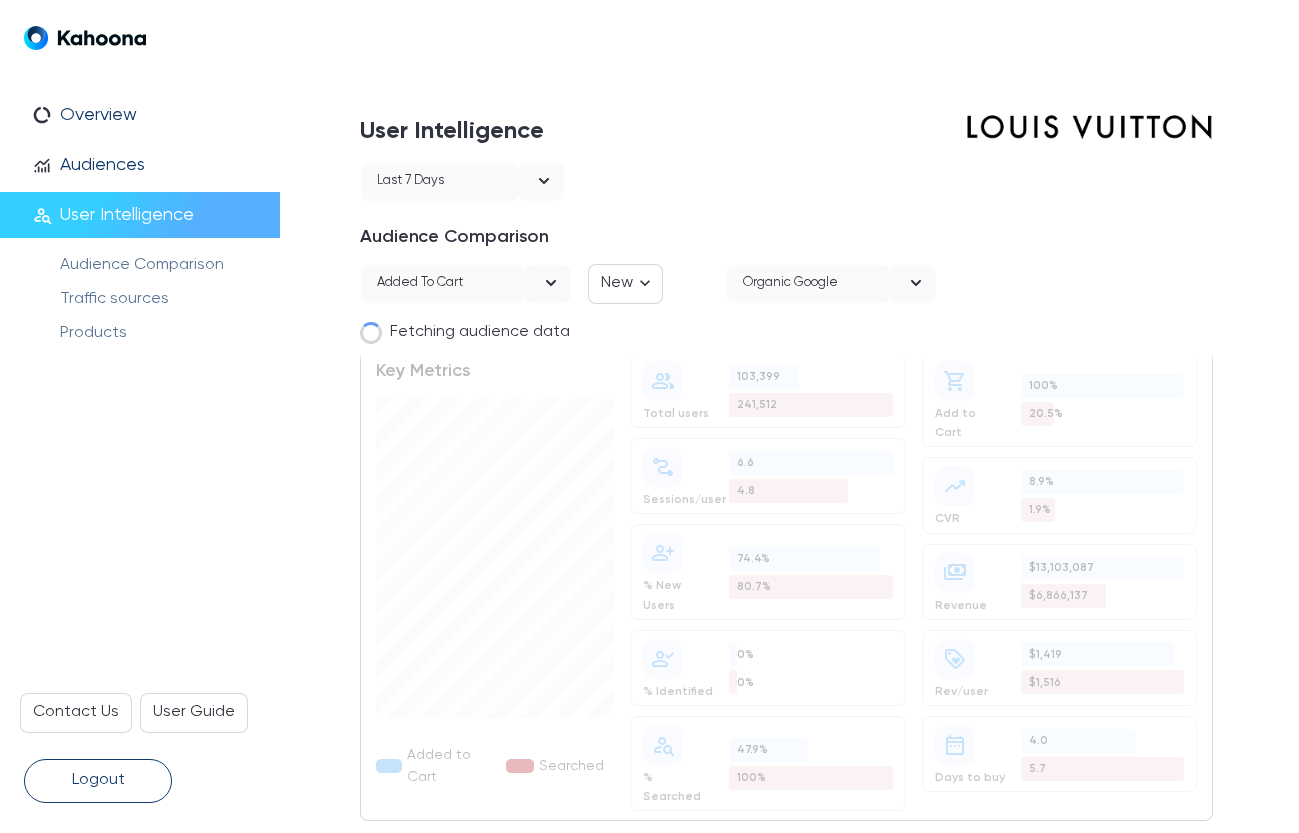 click on "open" 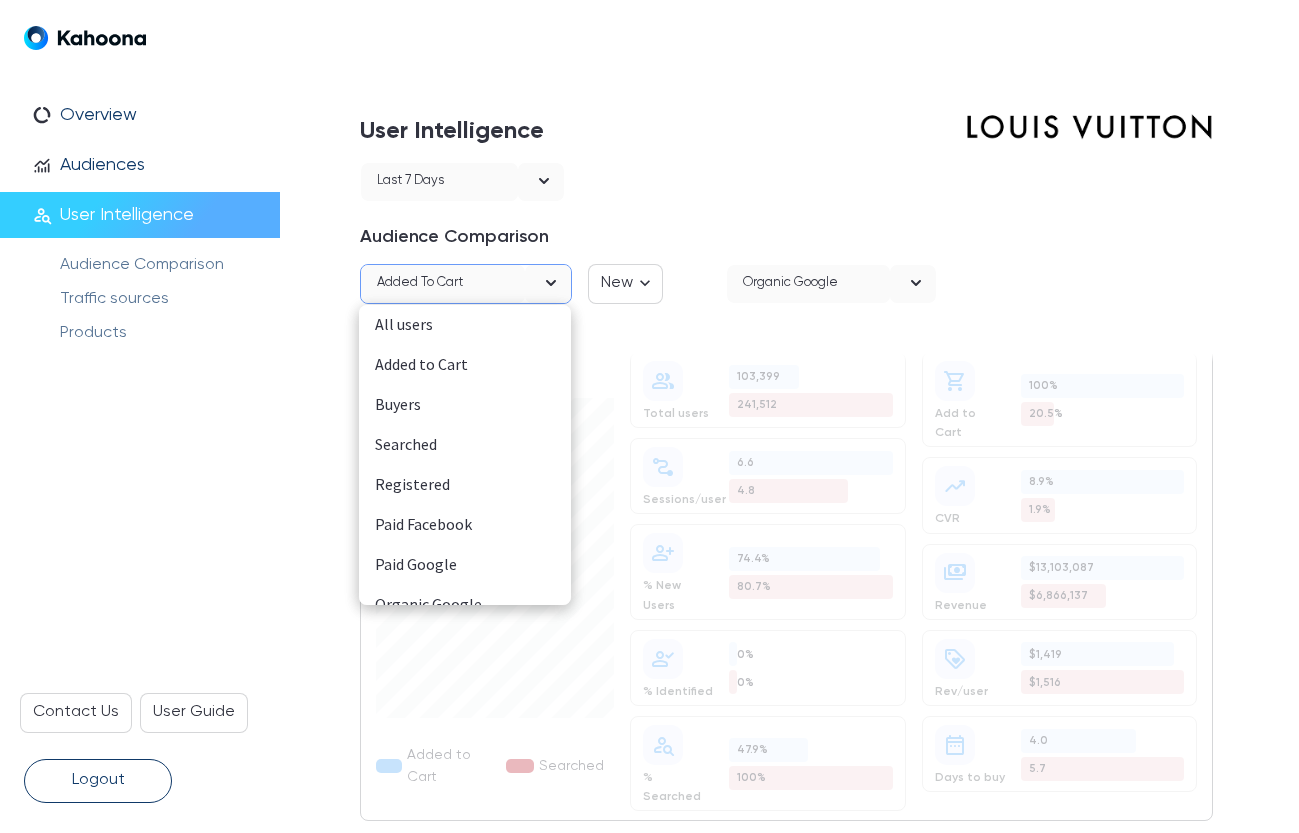 click on "Buyers" at bounding box center (465, 405) 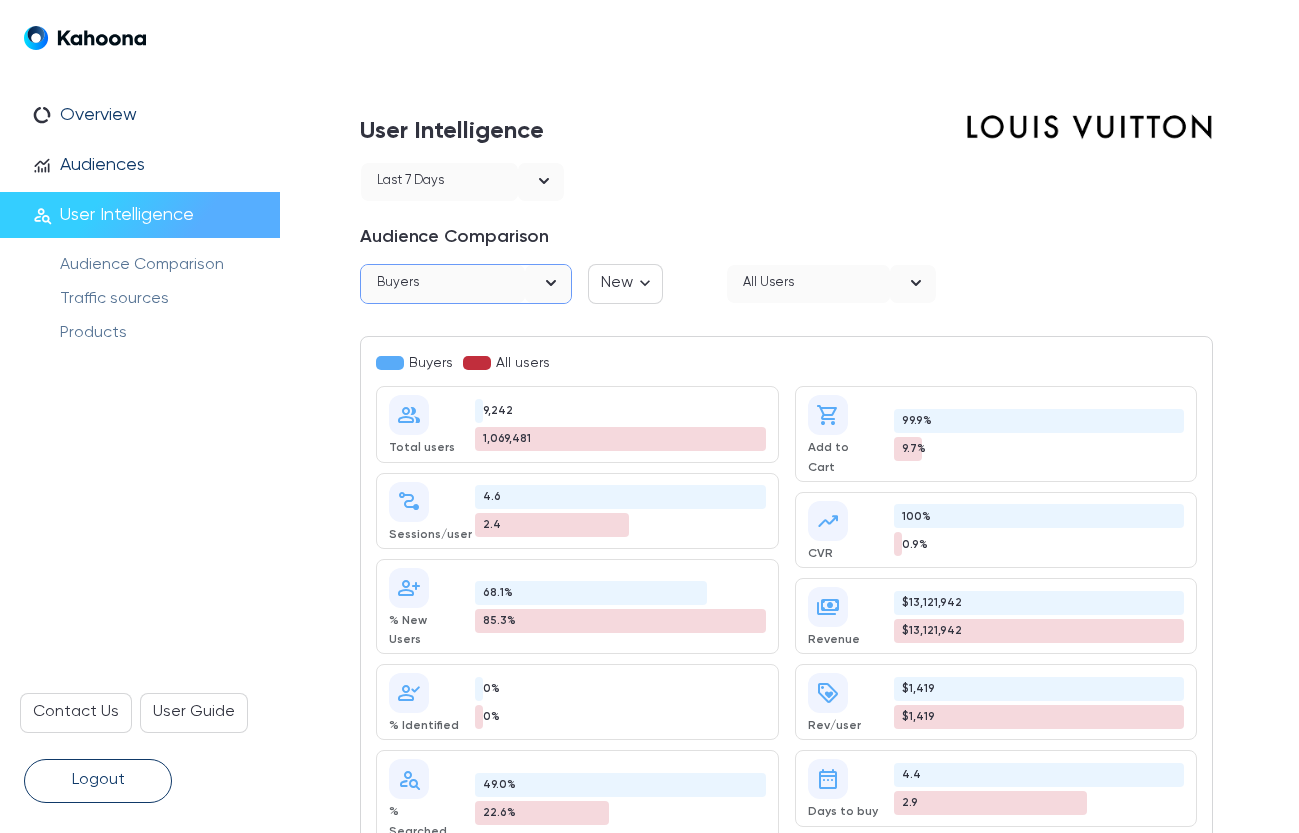 scroll, scrollTop: 0, scrollLeft: 0, axis: both 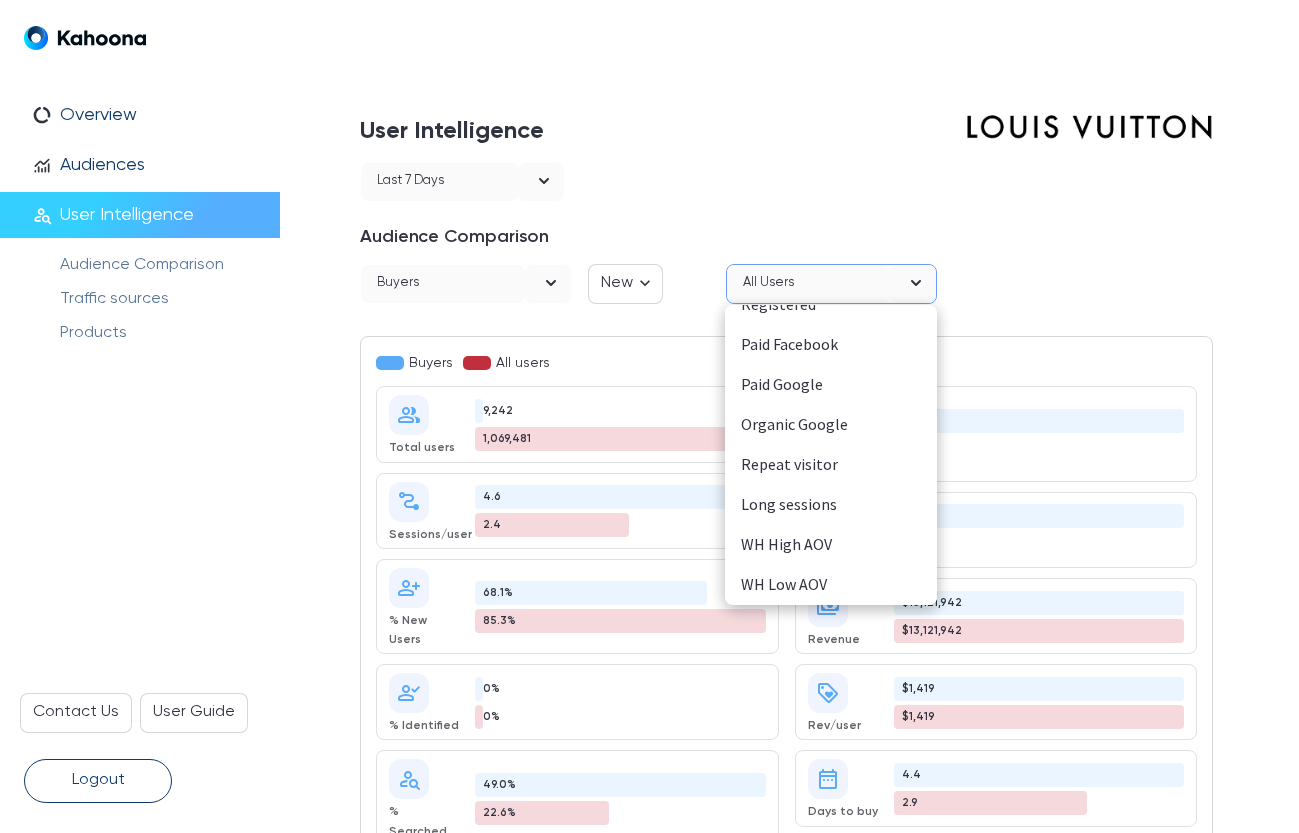 click on "Long sessions" at bounding box center [831, 505] 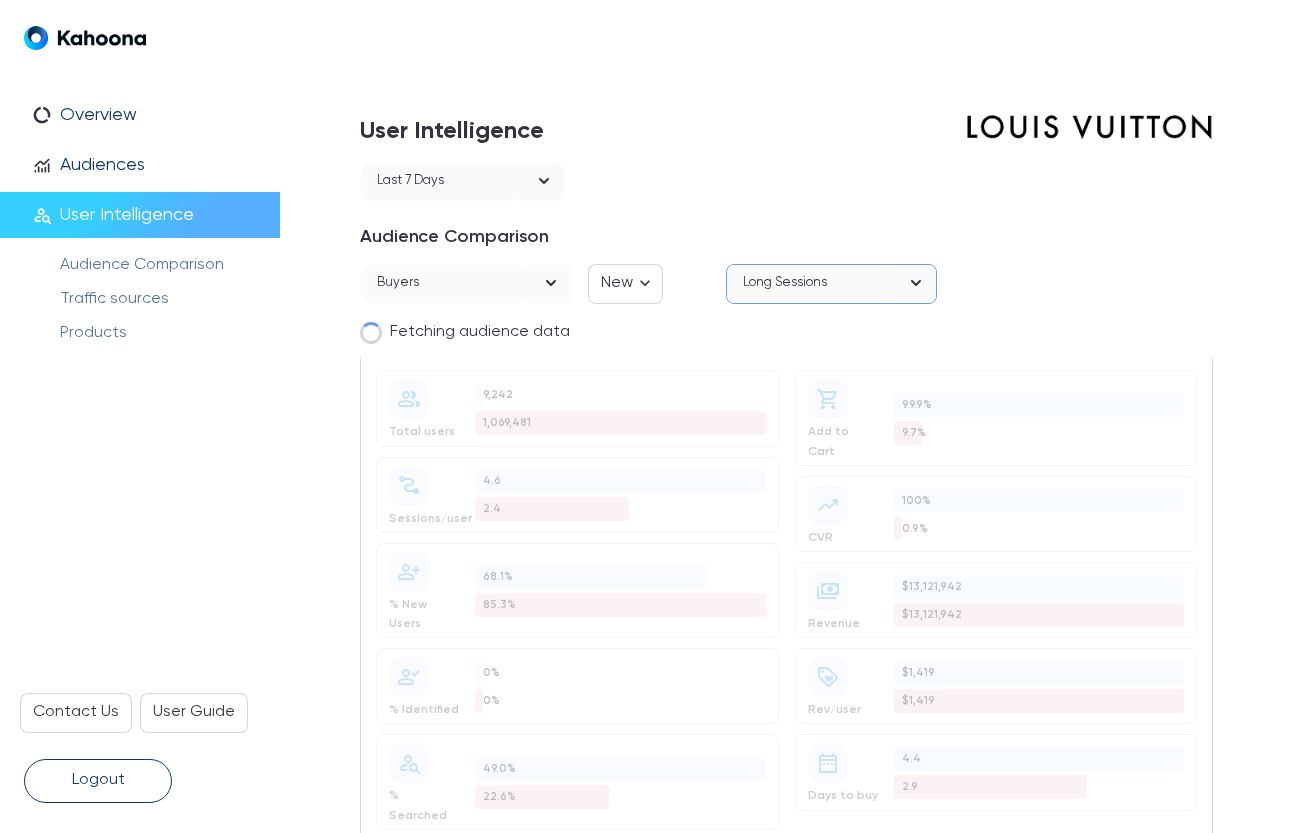 scroll, scrollTop: 0, scrollLeft: 0, axis: both 